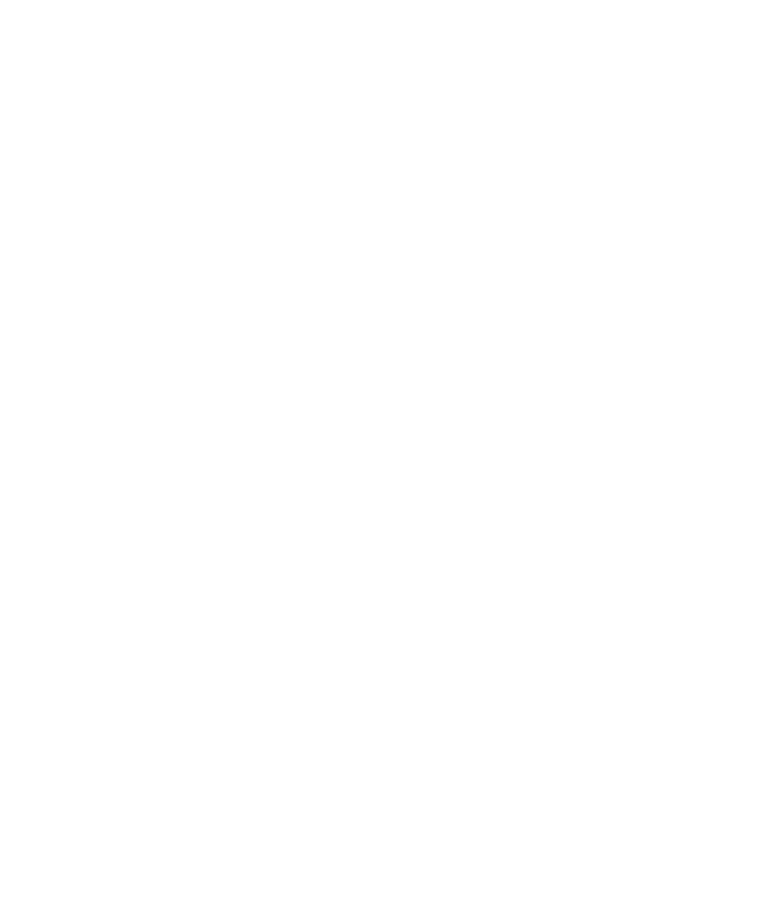 select on "*" 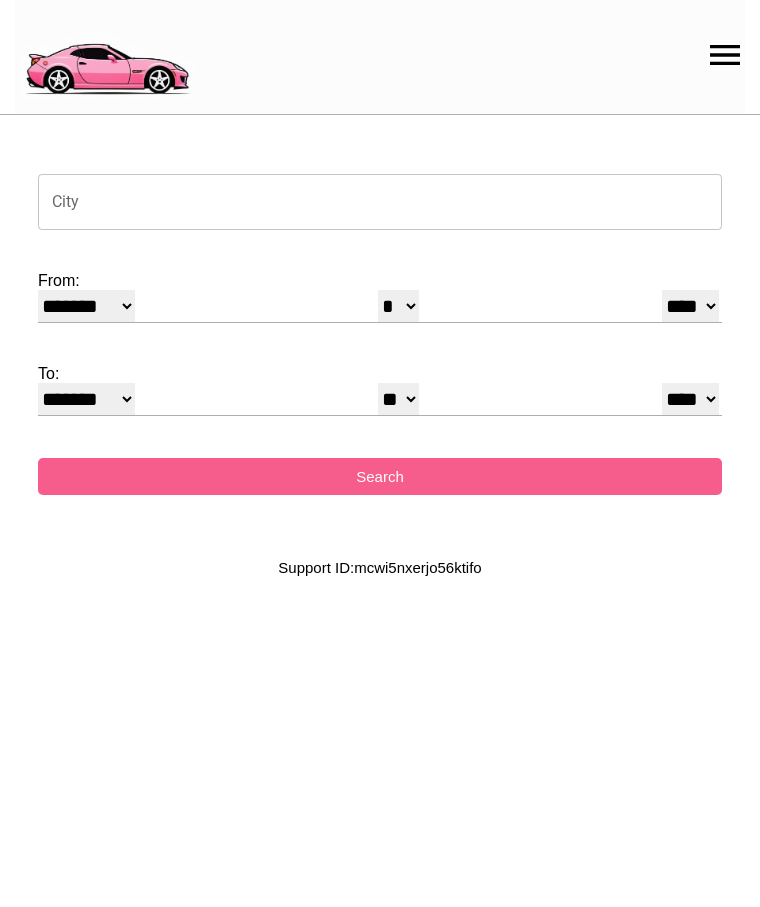 scroll, scrollTop: 0, scrollLeft: 0, axis: both 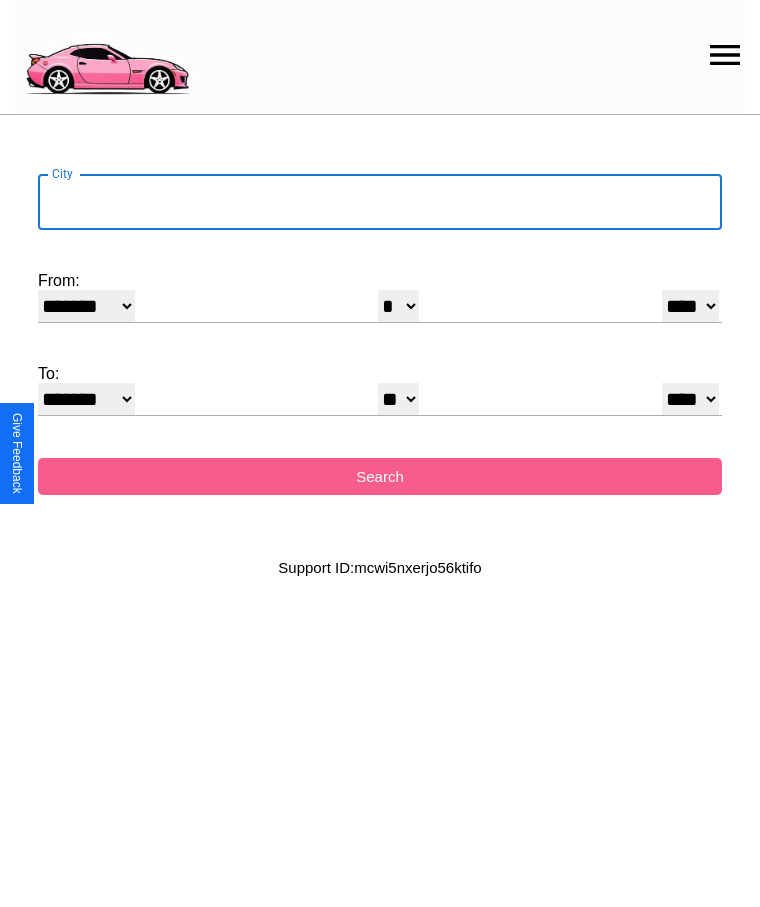click on "City" at bounding box center [380, 202] 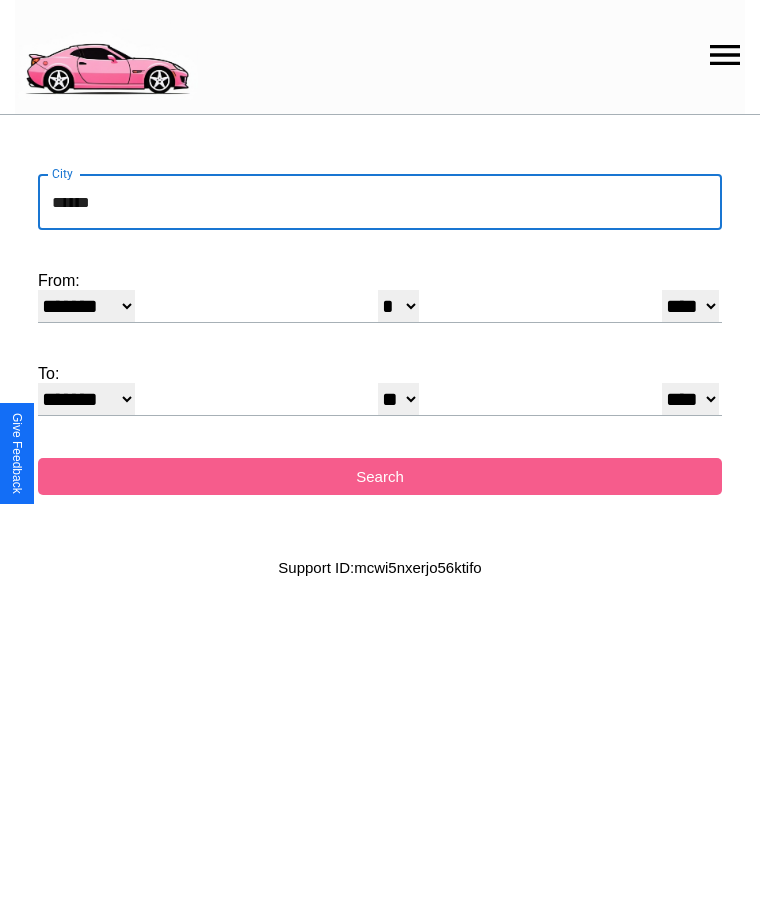 type on "******" 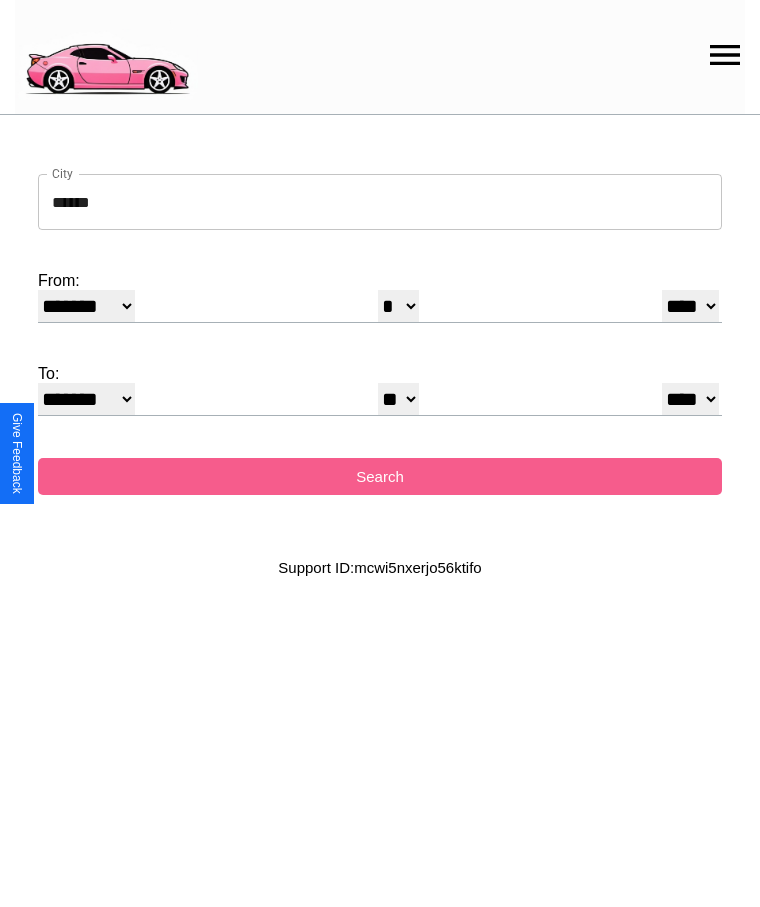 click on "******* ******** ***** ***** *** **** **** ****** ********* ******* ******** ********" at bounding box center [86, 306] 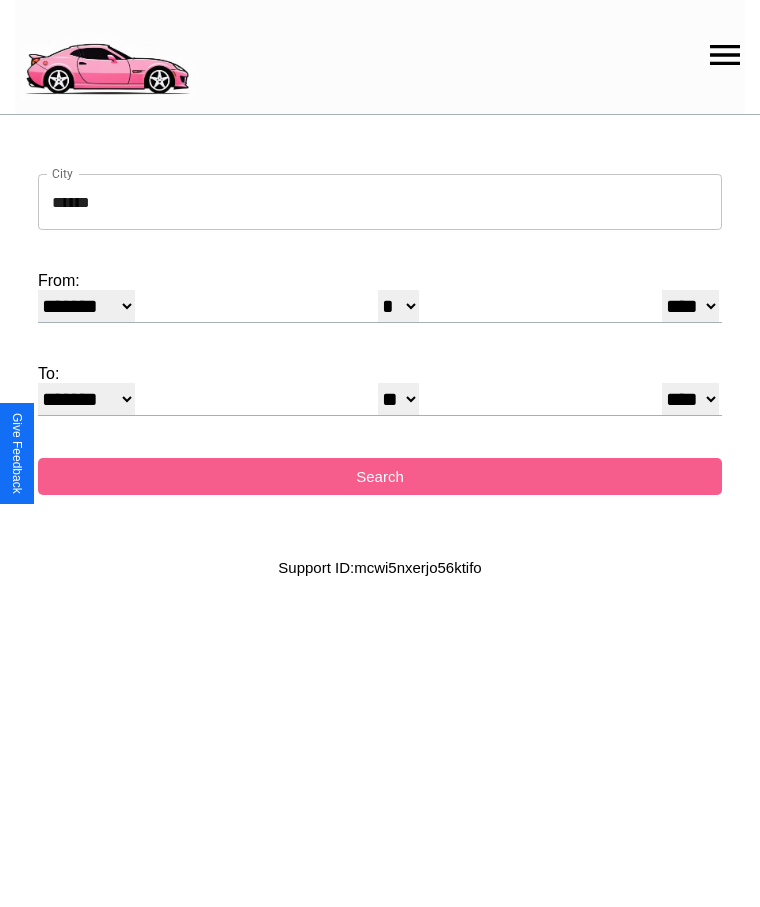 select on "*" 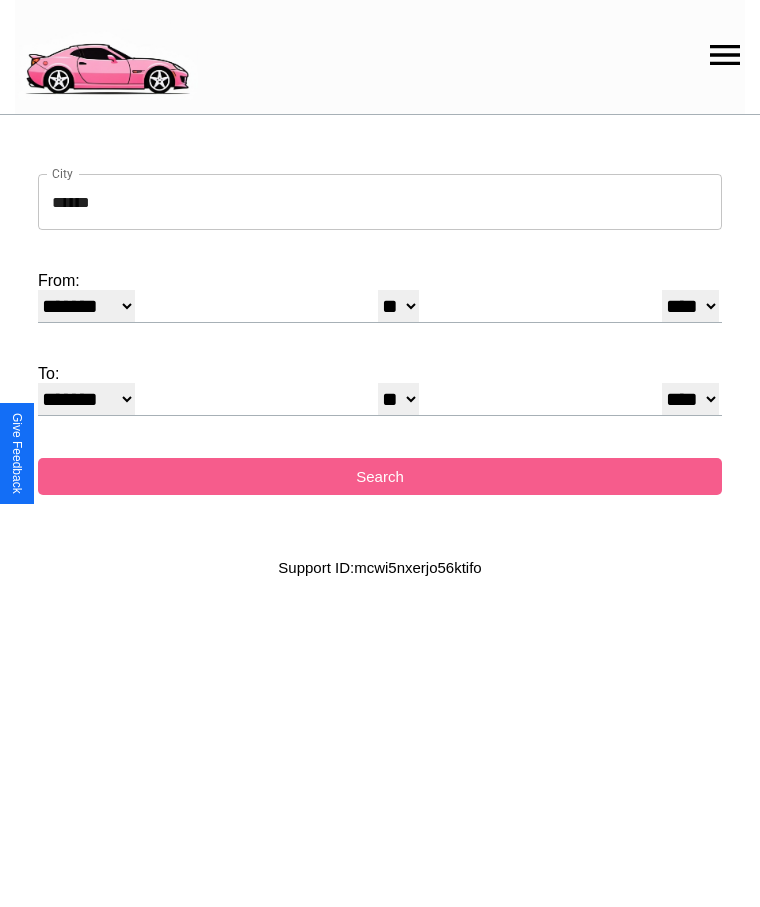 click on "**** **** **** **** **** **** **** **** **** ****" at bounding box center (690, 306) 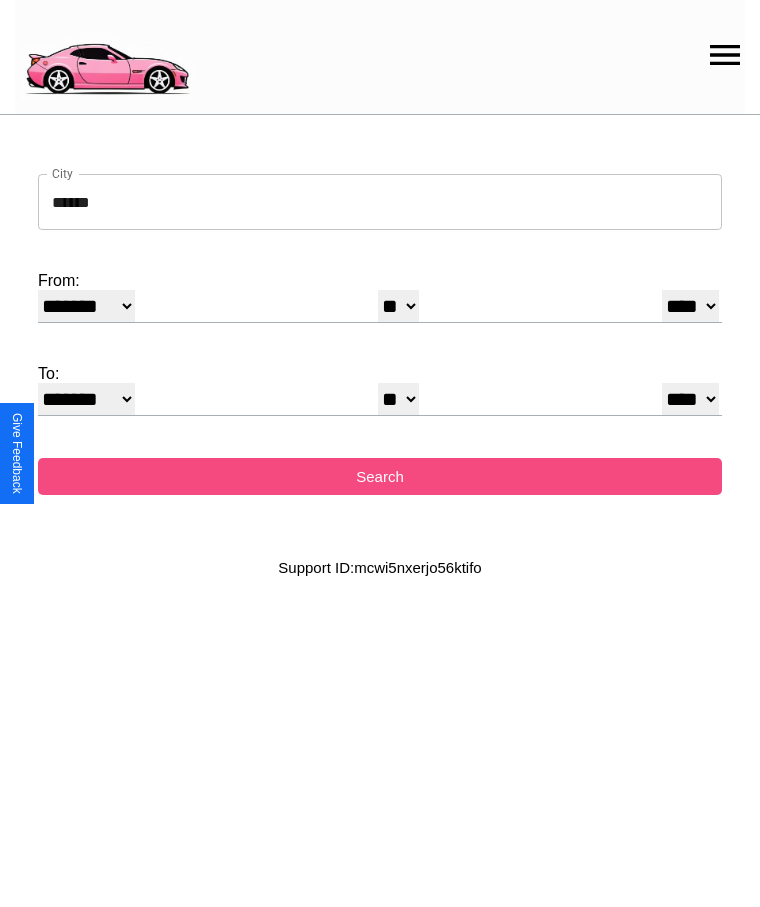 click on "Search" at bounding box center [380, 476] 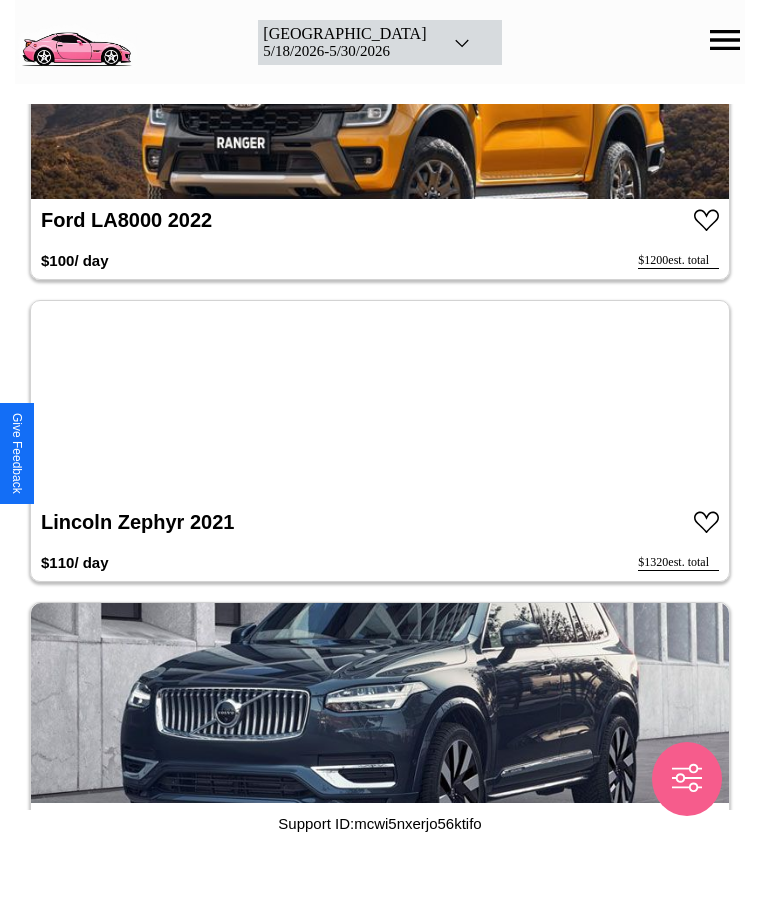 scroll, scrollTop: 6160, scrollLeft: 0, axis: vertical 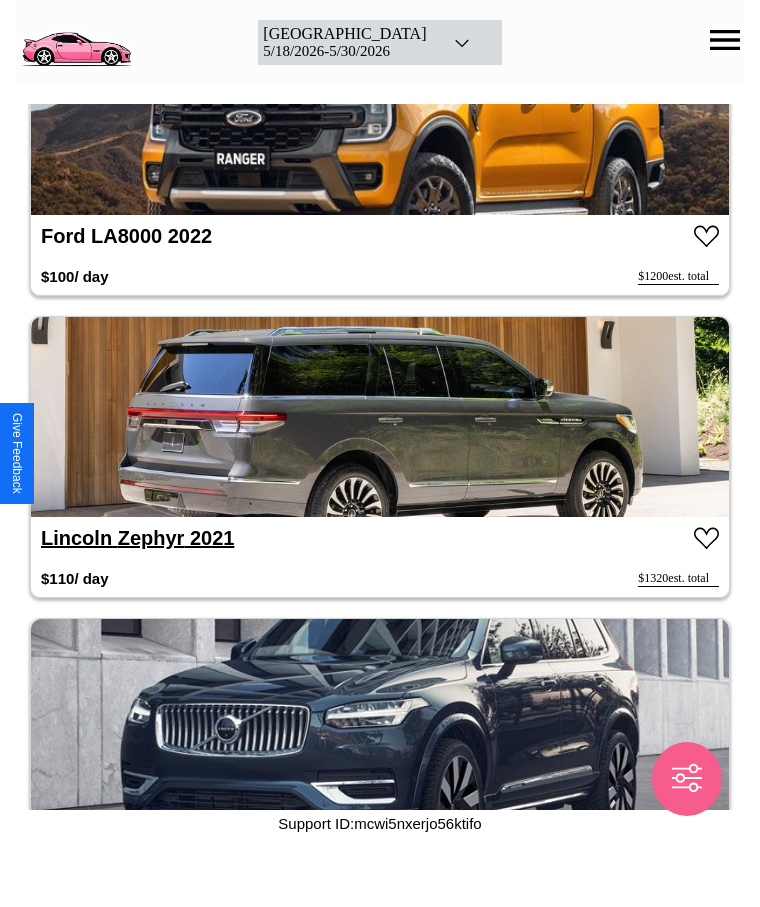click on "Lincoln   Zephyr   2021" at bounding box center (137, 538) 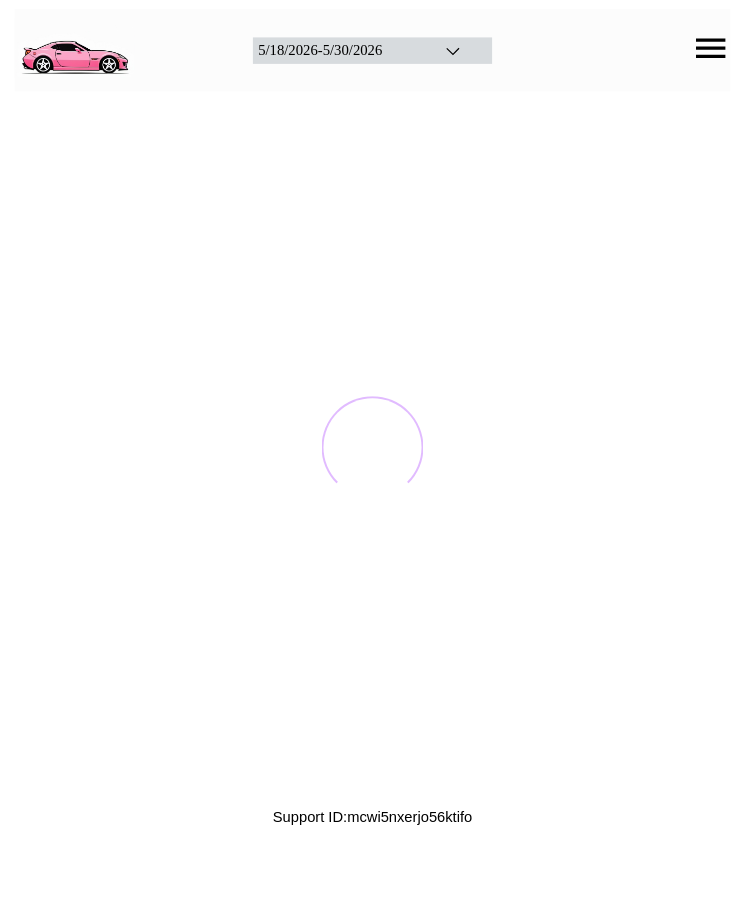 scroll, scrollTop: 0, scrollLeft: 0, axis: both 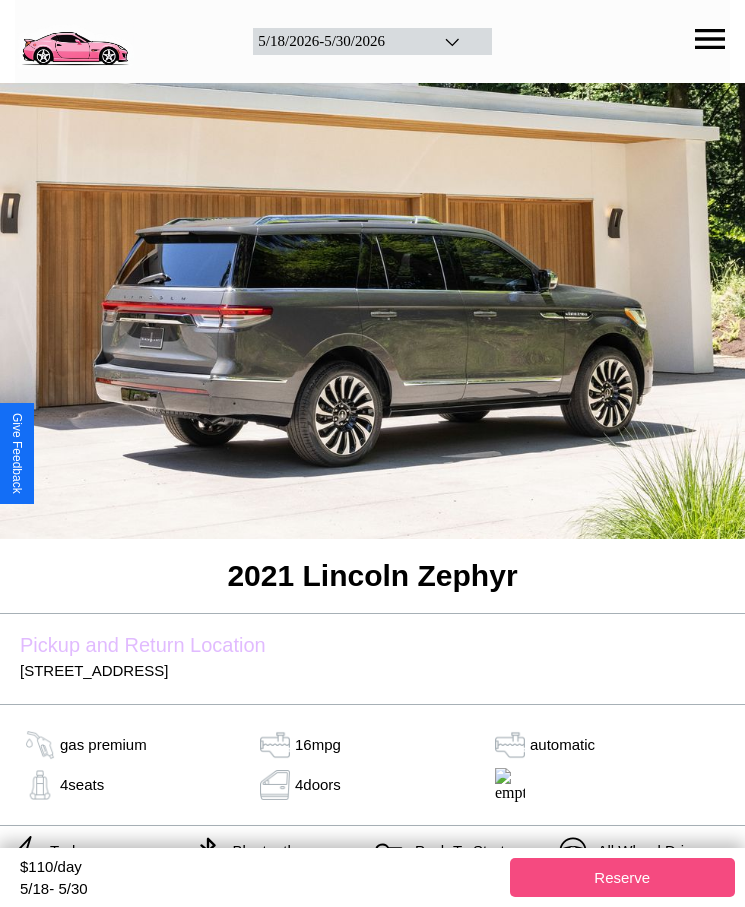 click on "Reserve" at bounding box center (623, 877) 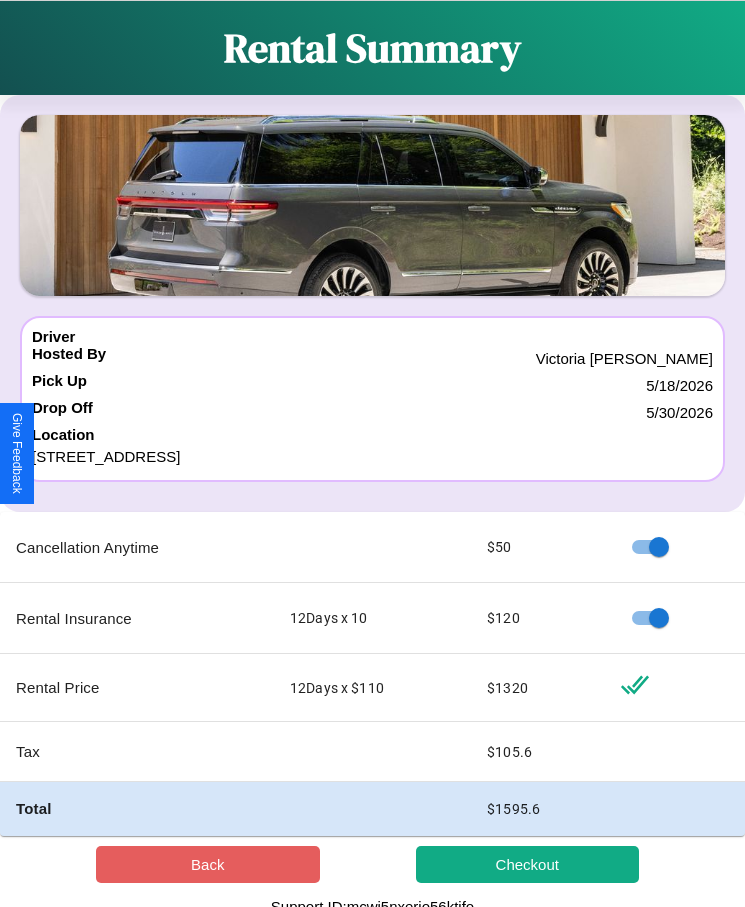 scroll, scrollTop: 13, scrollLeft: 0, axis: vertical 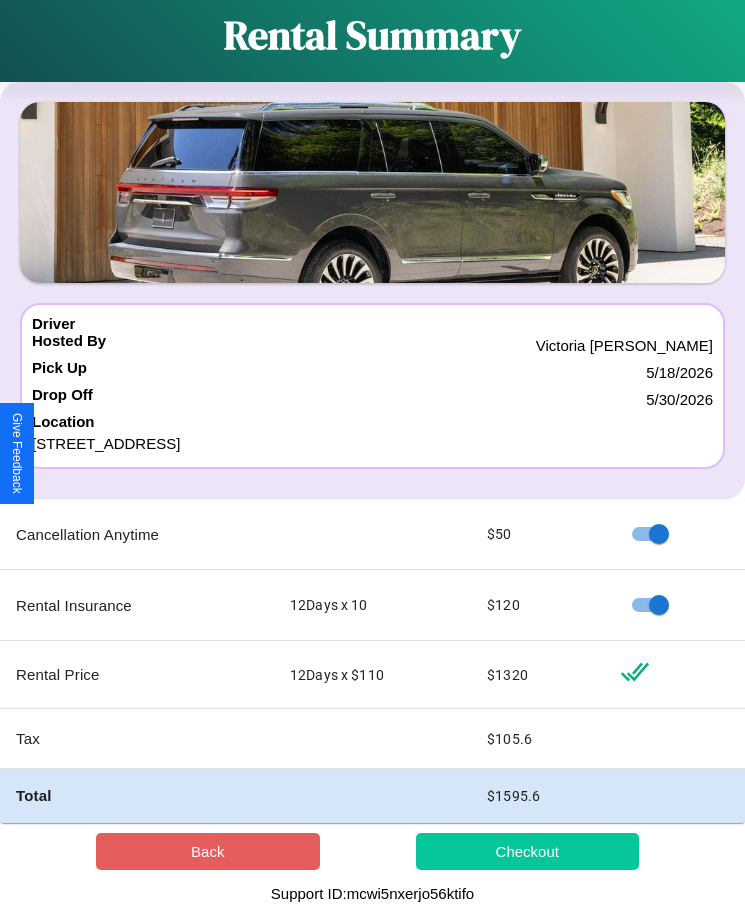 click on "Checkout" at bounding box center (528, 851) 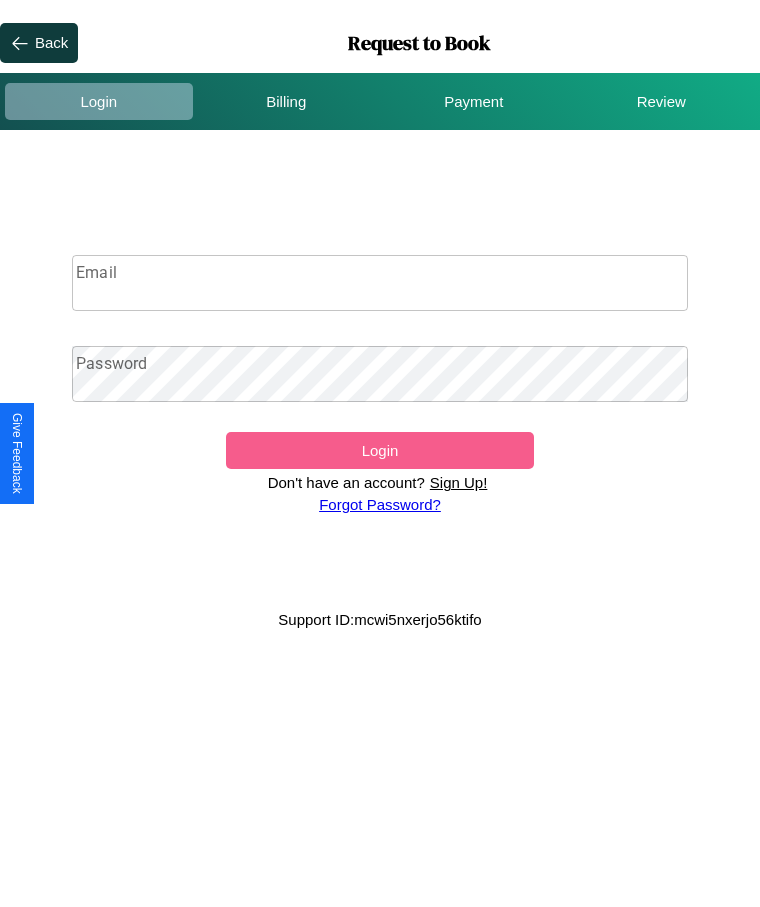 click on "Sign Up!" at bounding box center [459, 482] 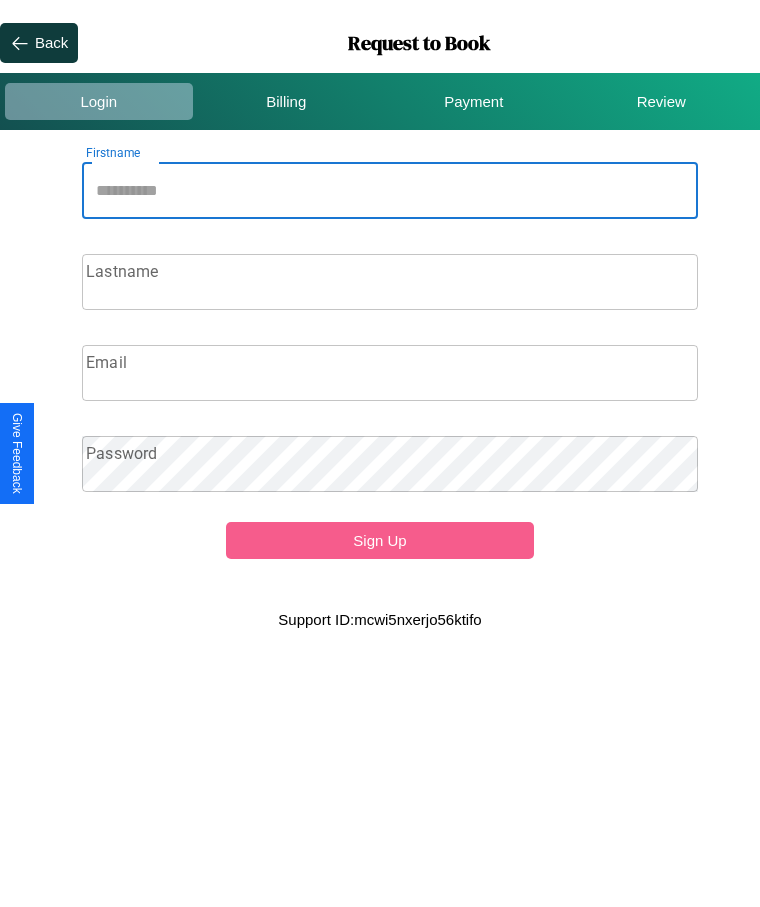 click on "Firstname" at bounding box center [390, 191] 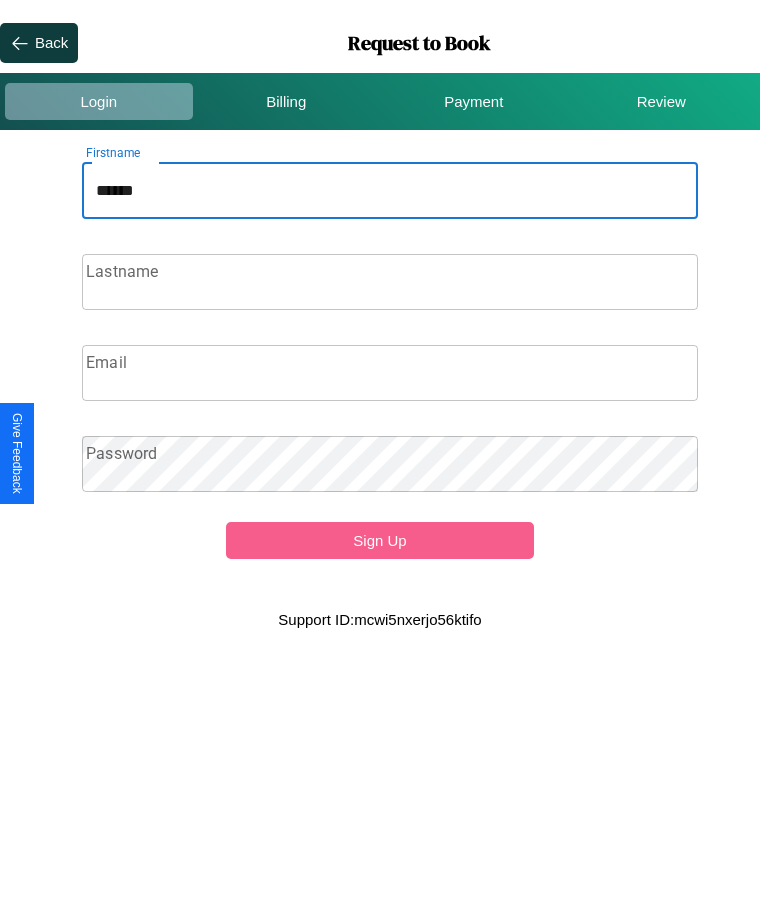 type on "******" 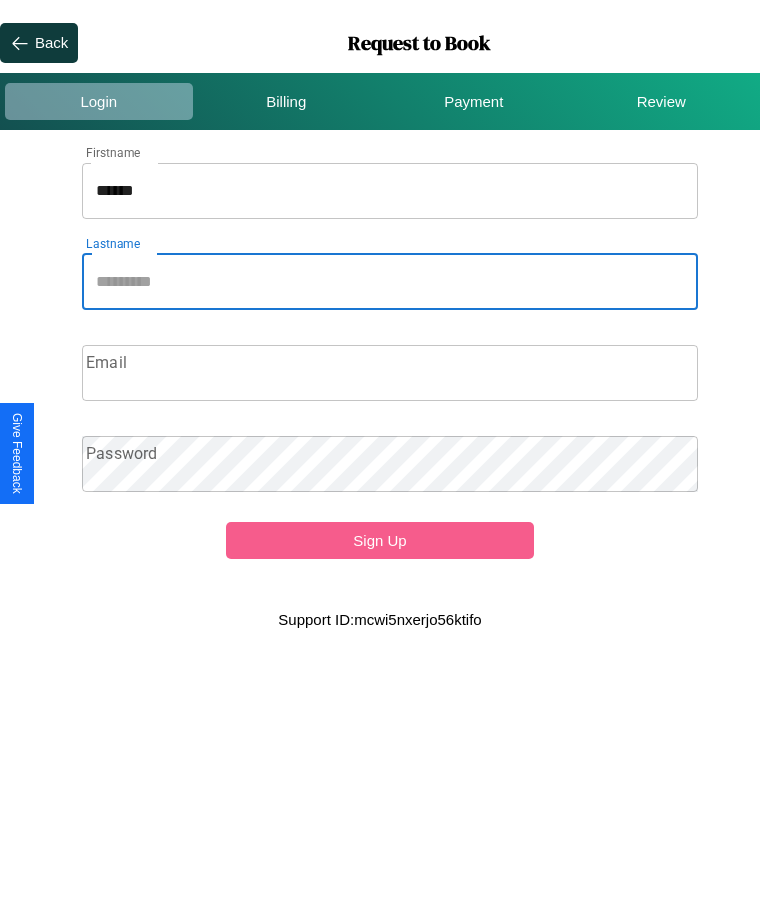click on "Lastname" at bounding box center [390, 282] 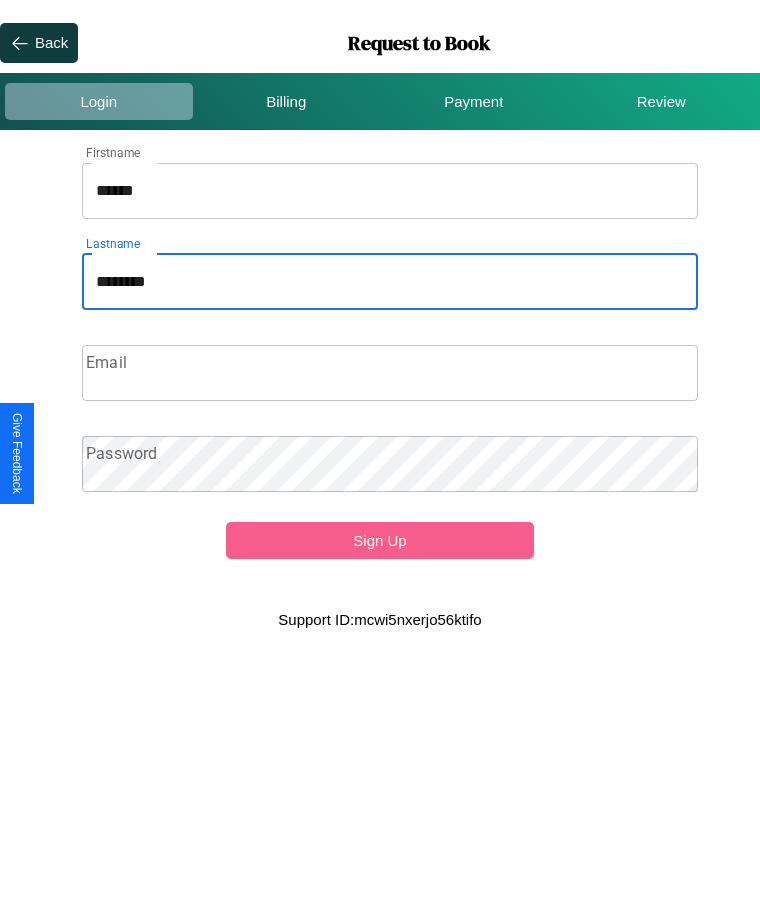 type on "********" 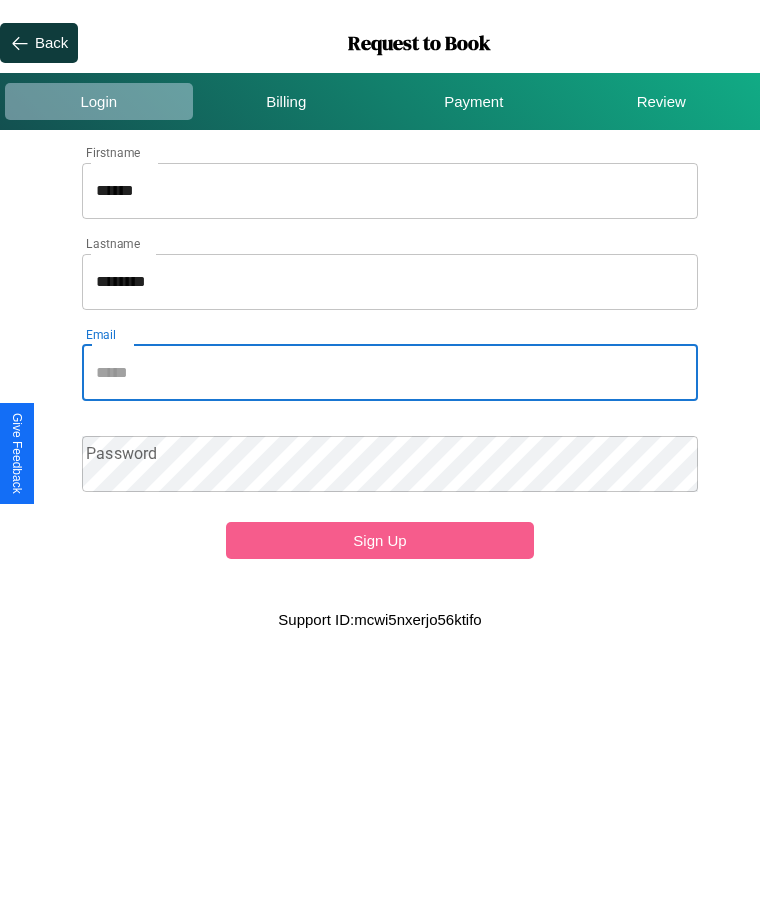 click on "Email" at bounding box center (390, 373) 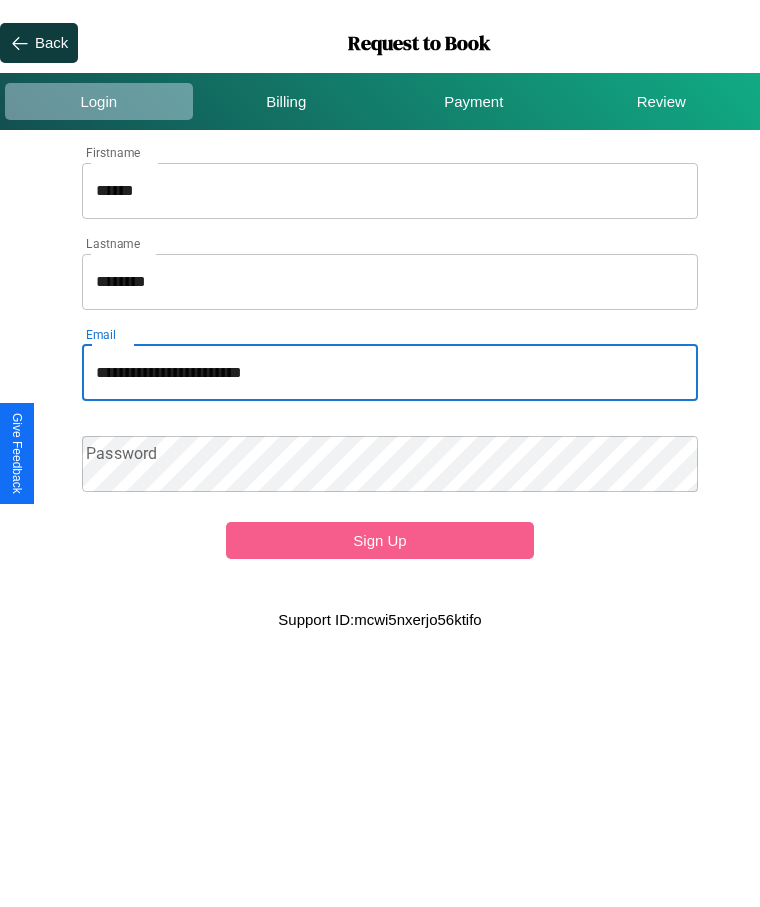type on "**********" 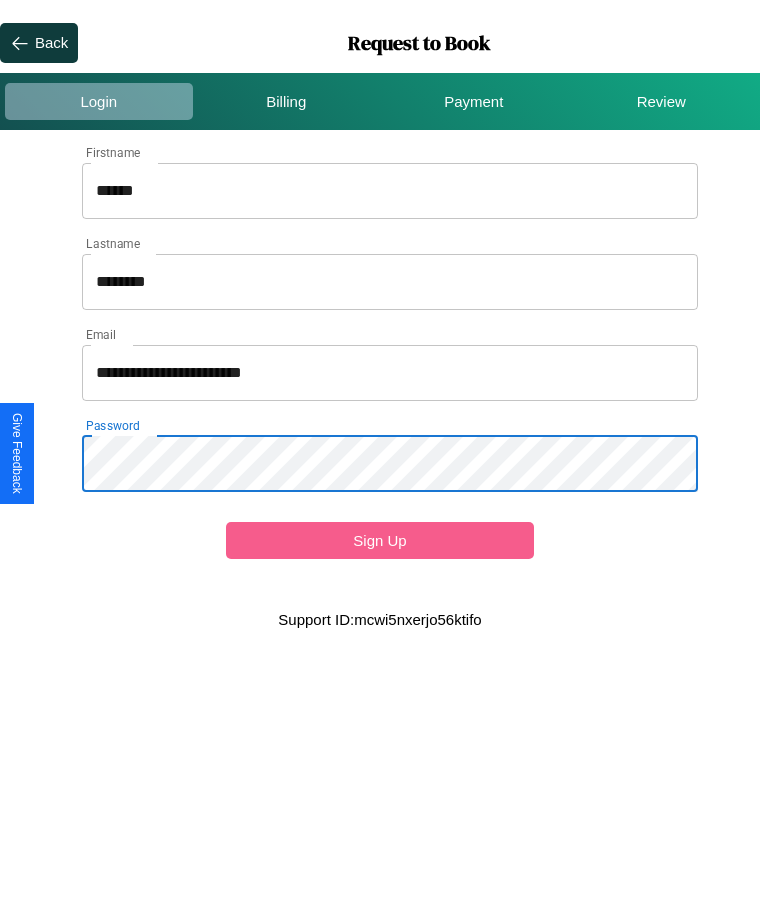 click on "Sign Up" at bounding box center [380, 540] 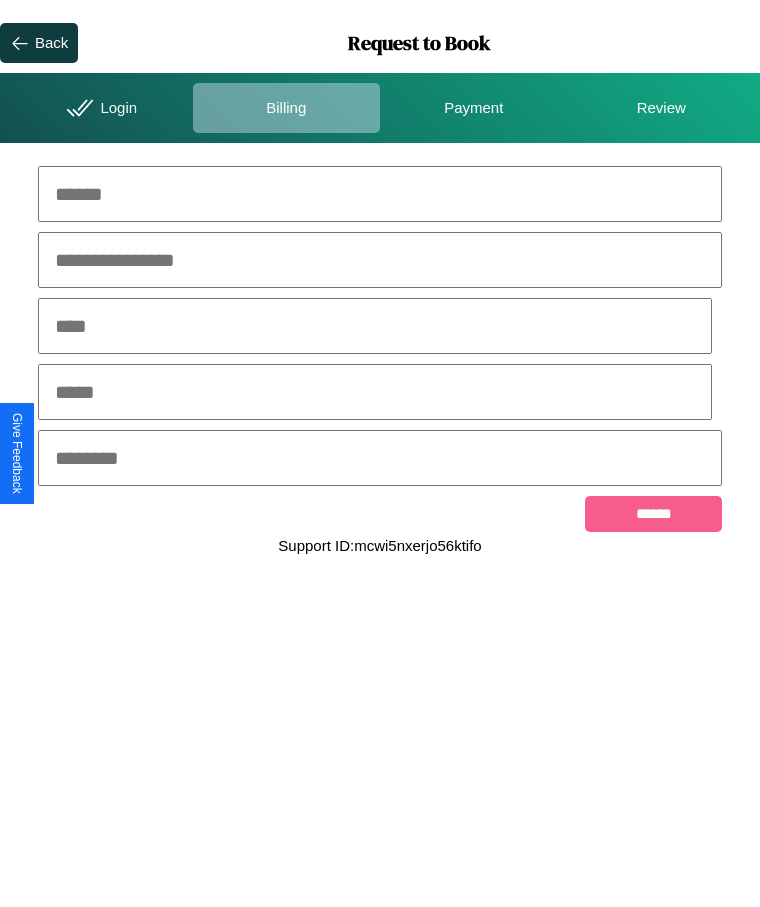 click at bounding box center (380, 194) 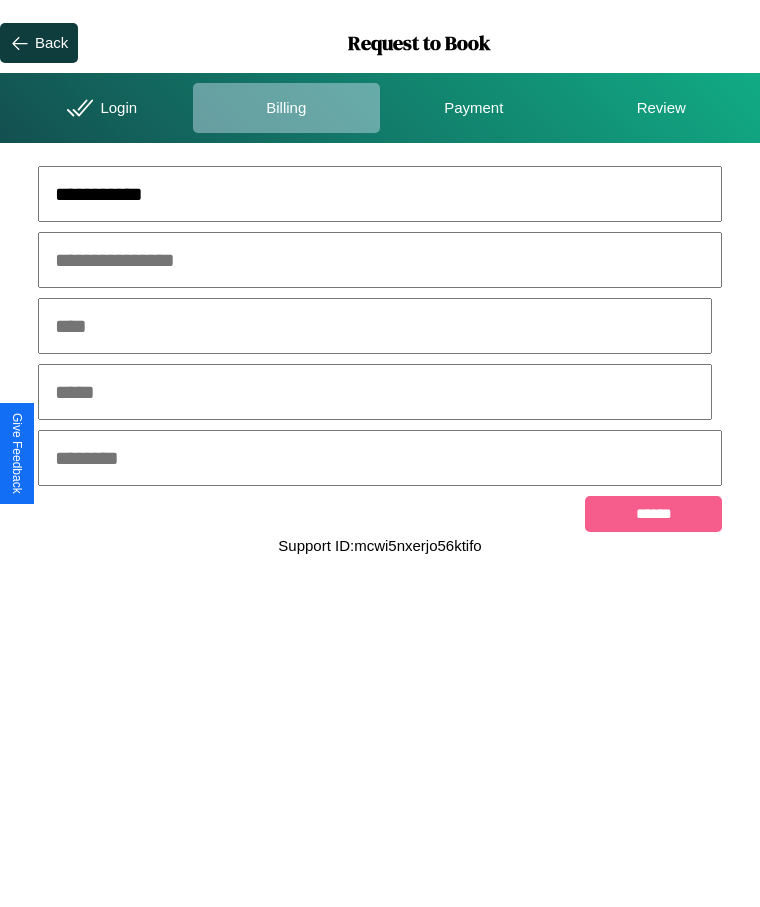 type on "**********" 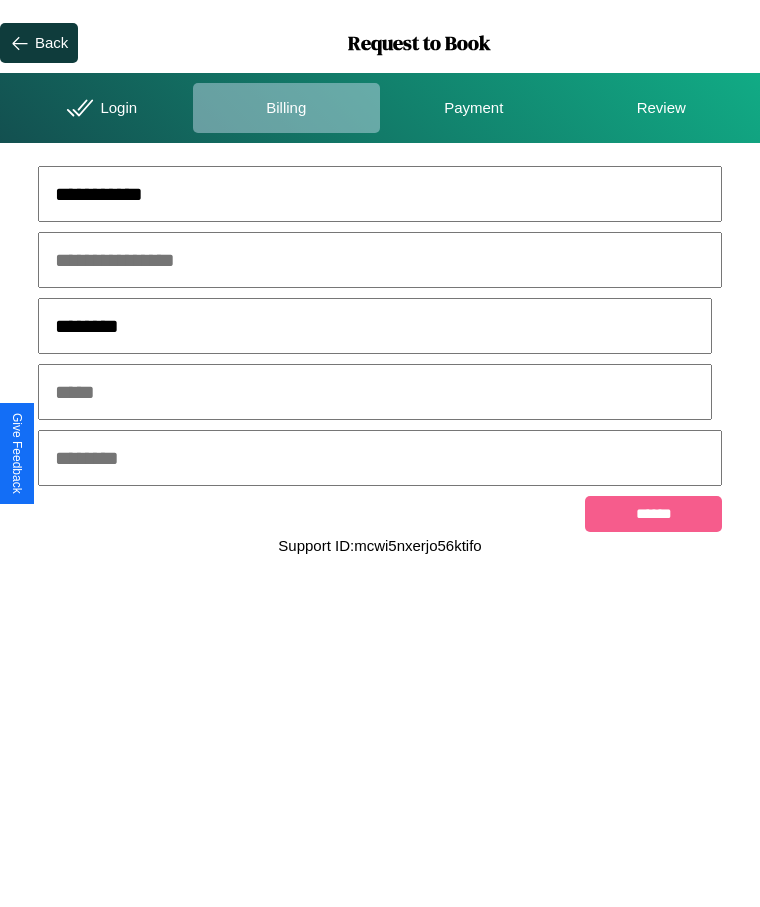 type on "********" 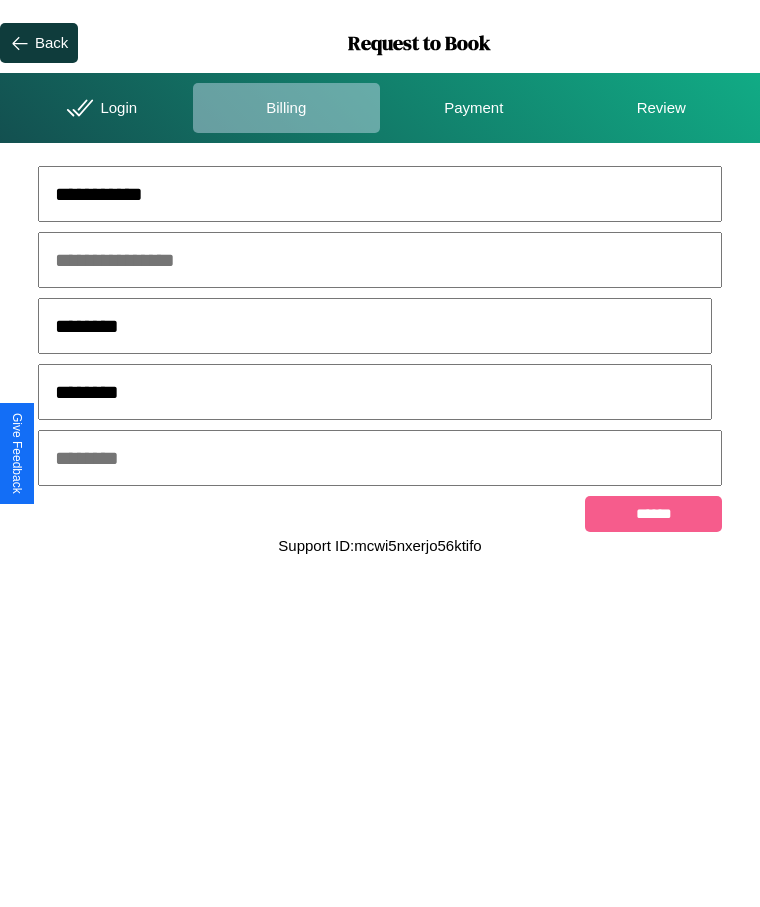 type on "********" 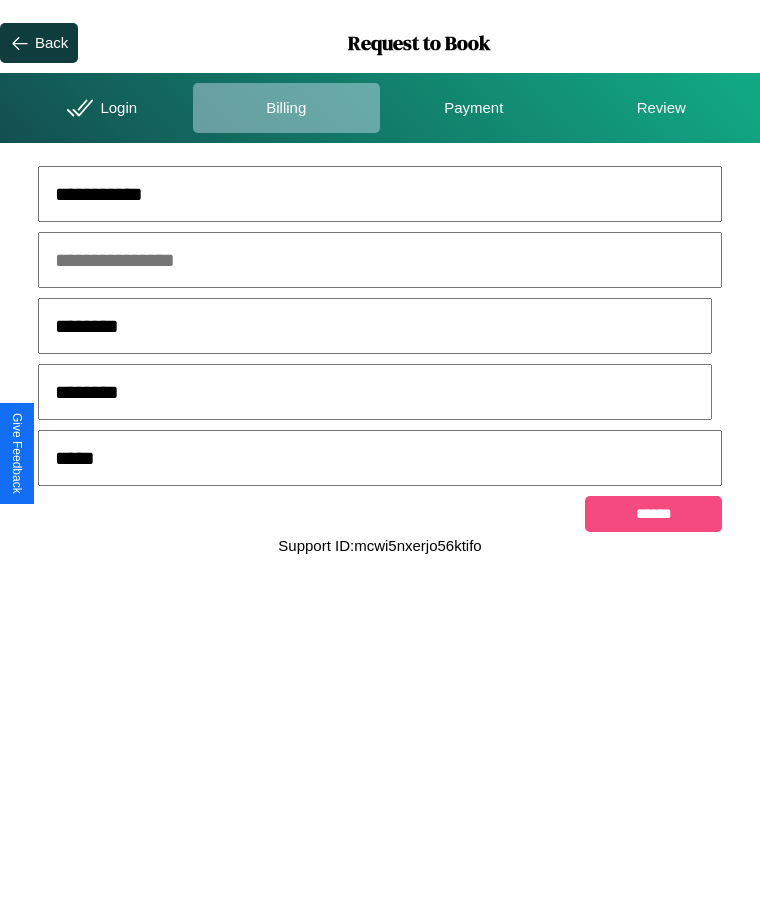 type on "*****" 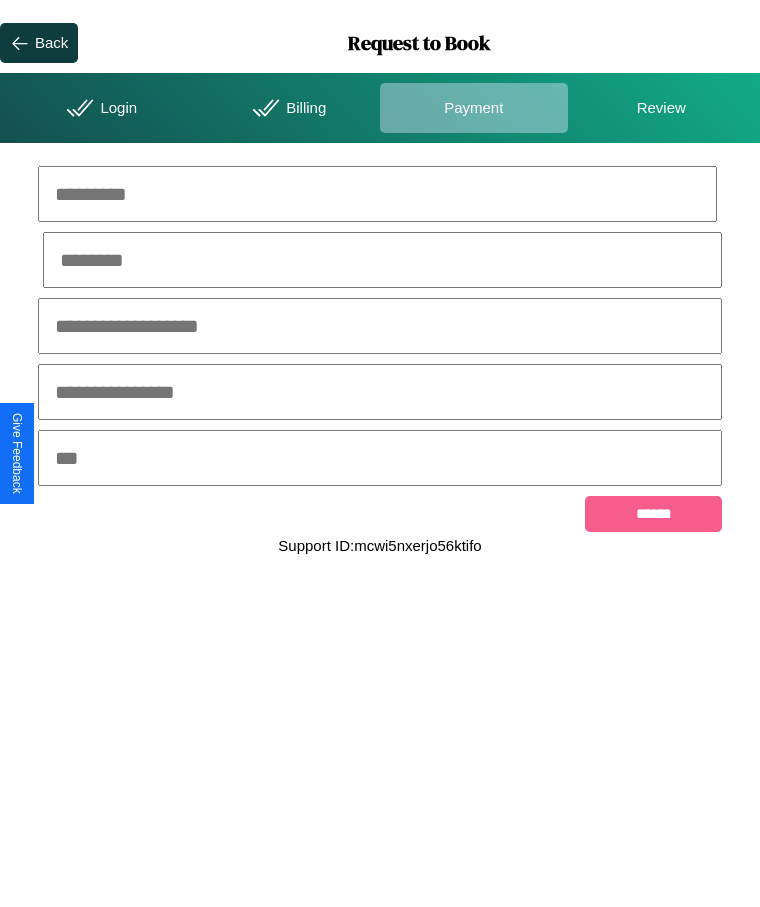 click at bounding box center [377, 194] 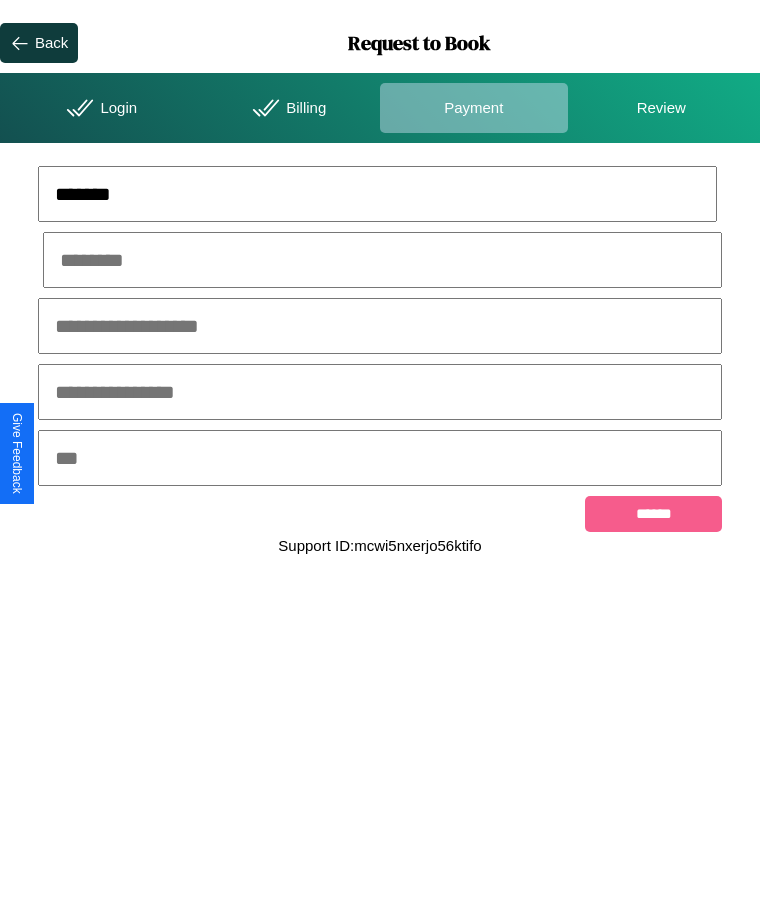 type on "*******" 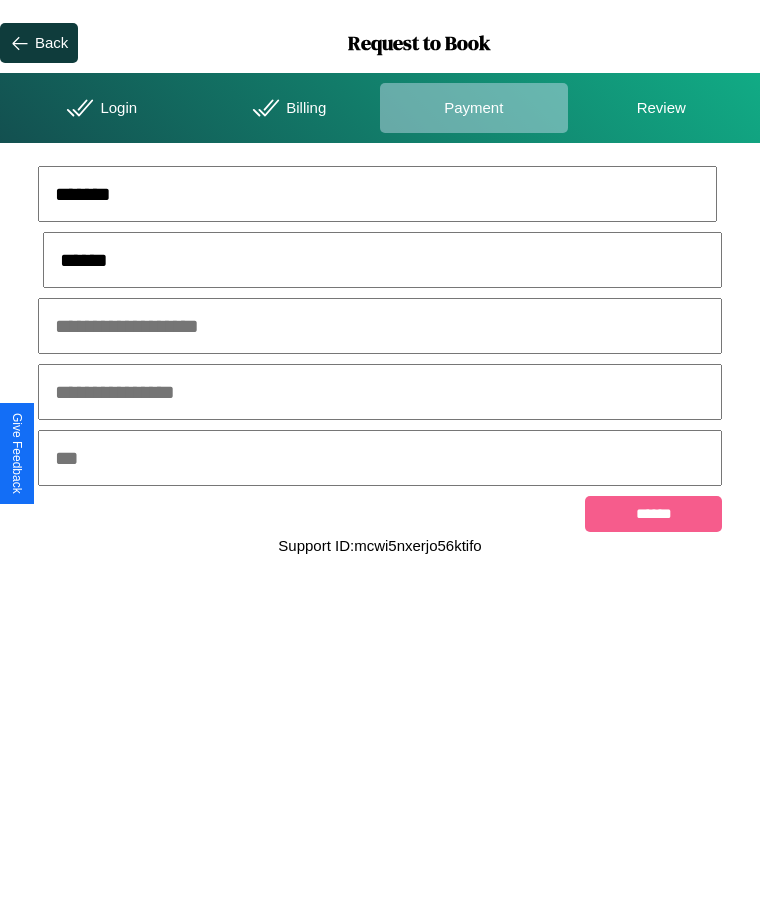 type on "******" 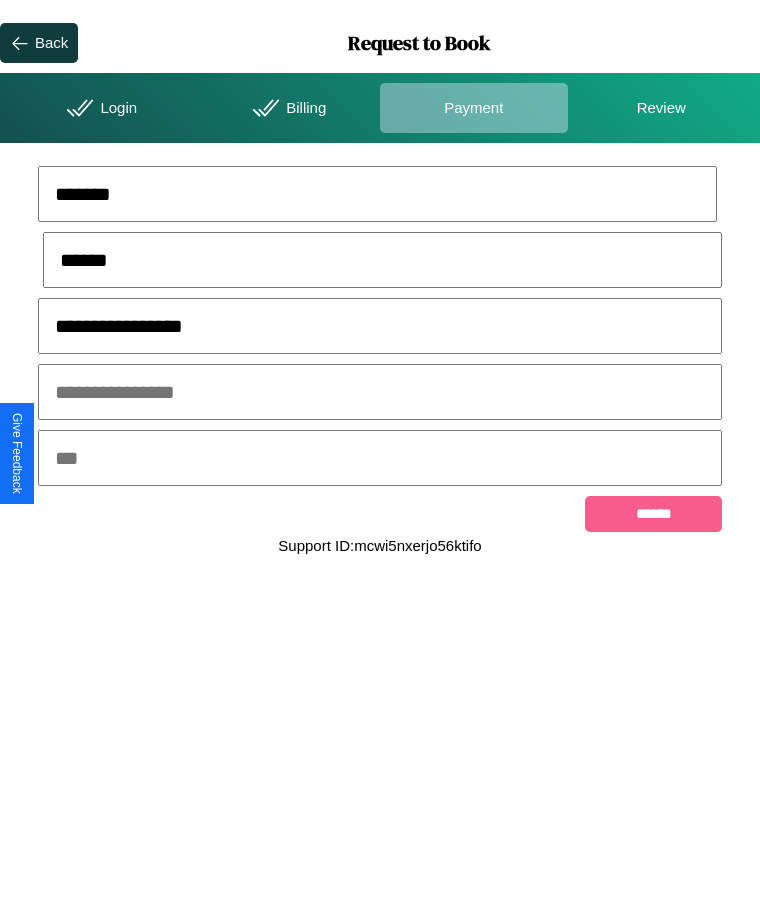 type on "**********" 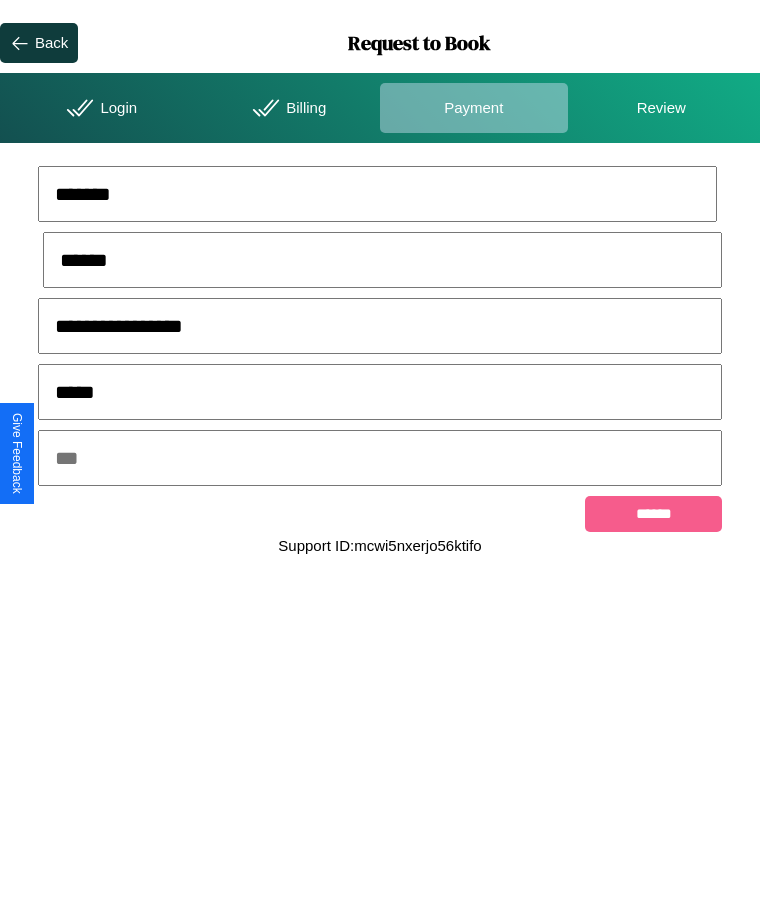 type on "*****" 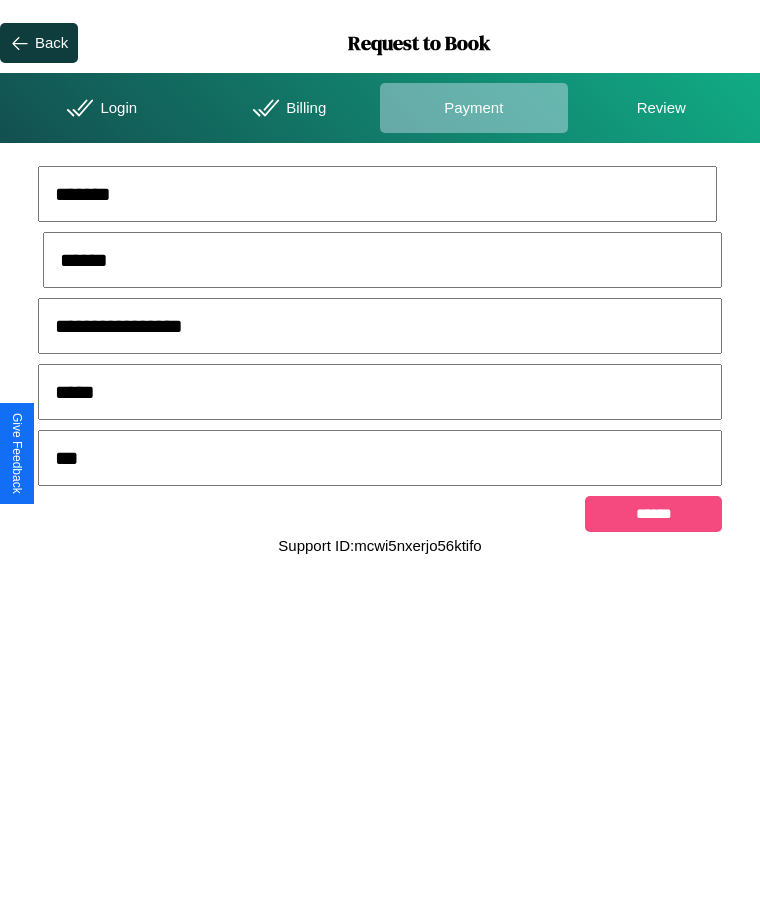 type on "***" 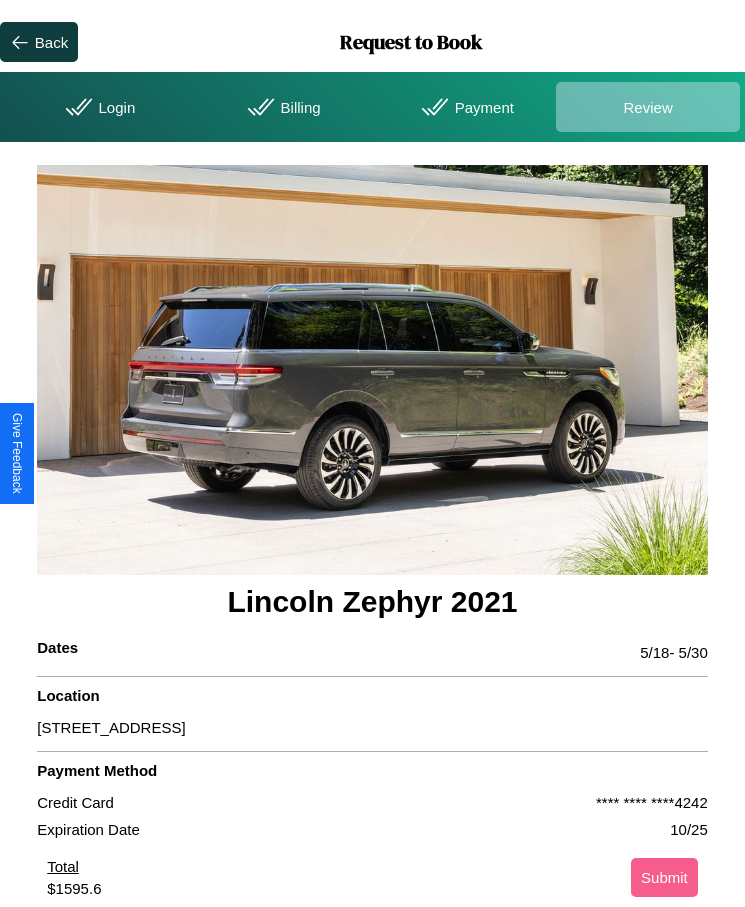 scroll, scrollTop: 2, scrollLeft: 0, axis: vertical 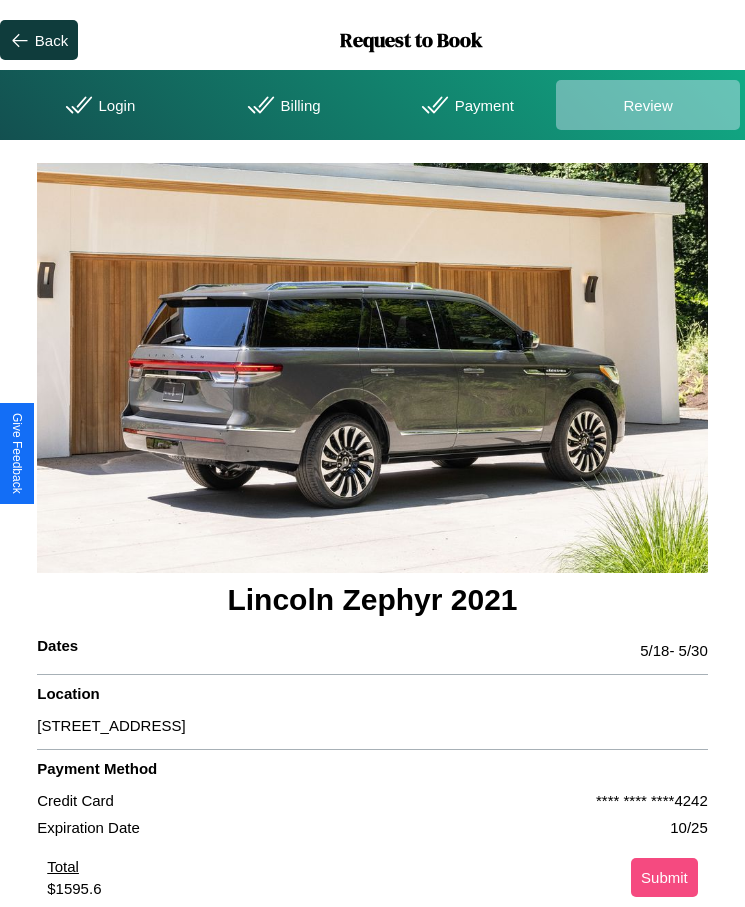 click on "Submit" at bounding box center [664, 877] 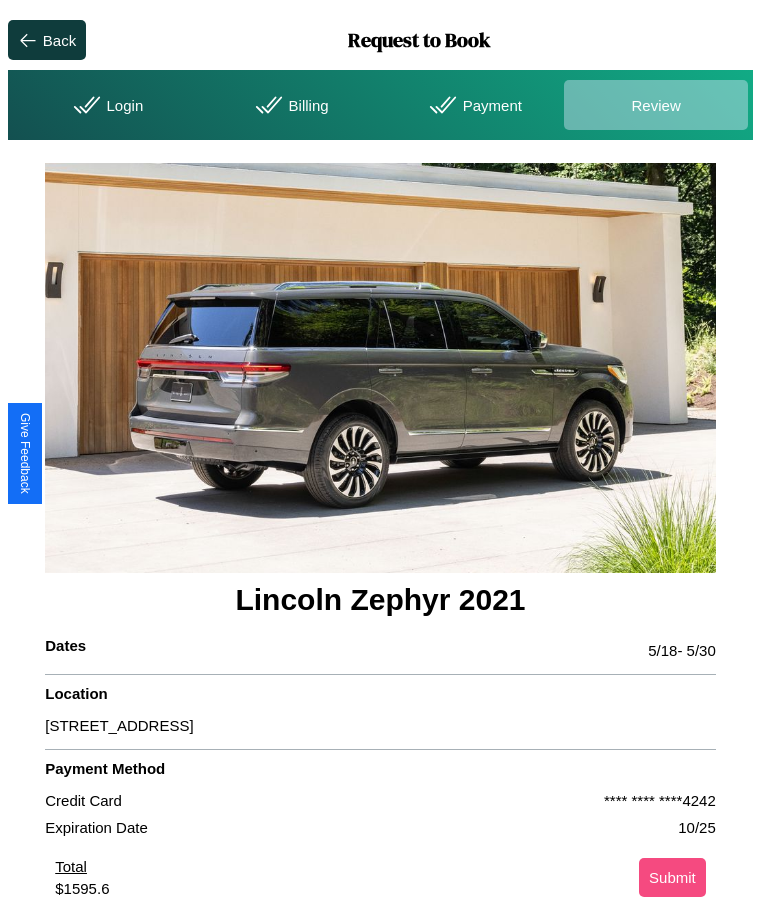 scroll, scrollTop: 0, scrollLeft: 0, axis: both 